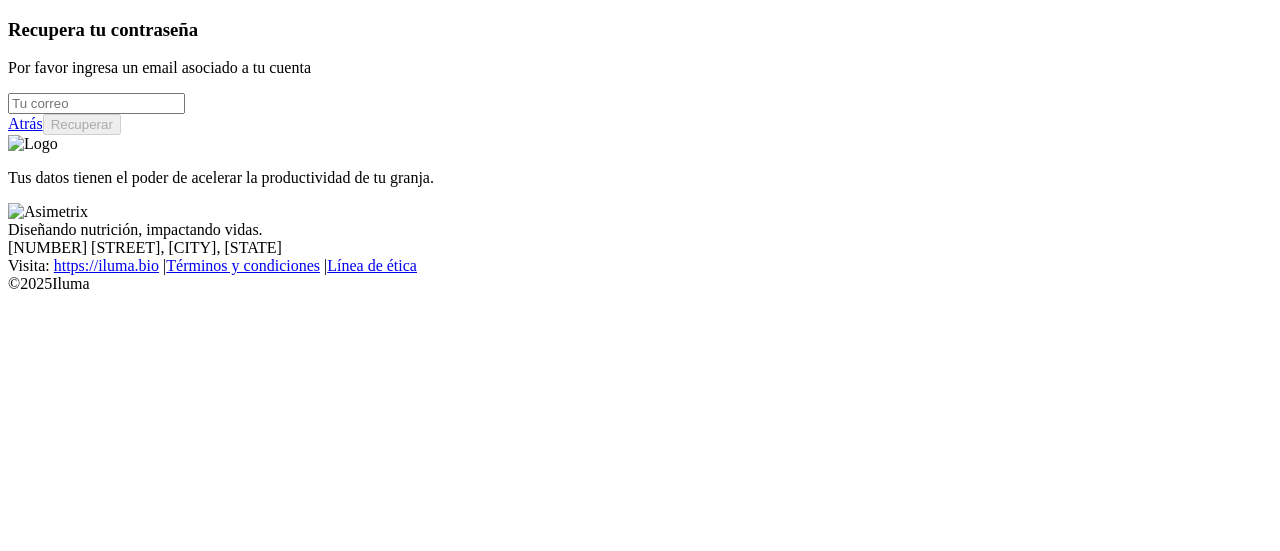 scroll, scrollTop: 0, scrollLeft: 0, axis: both 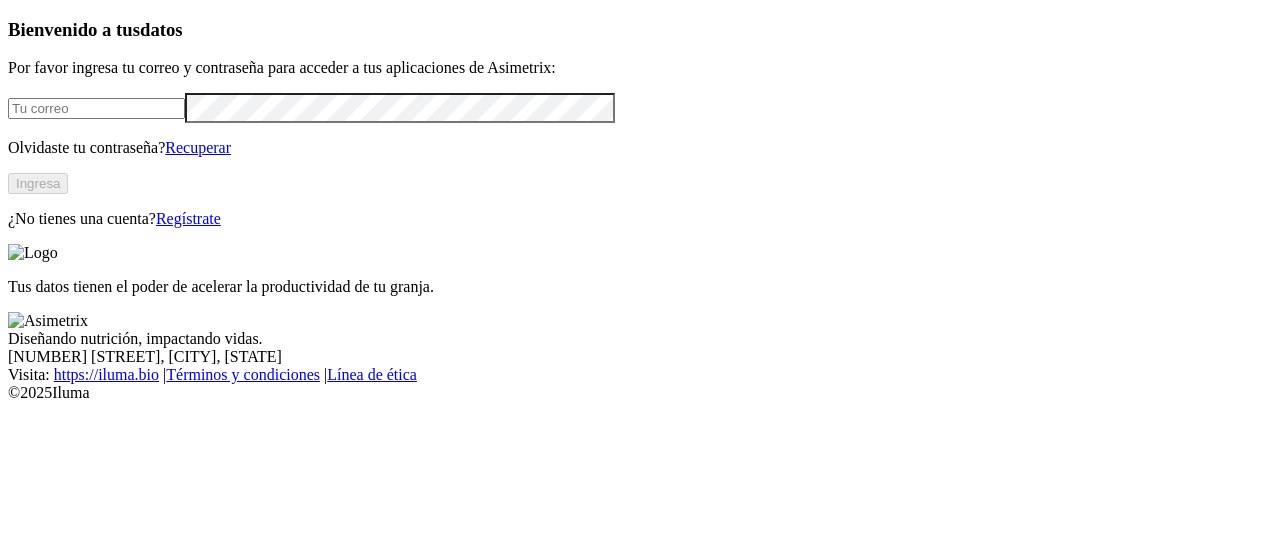 click at bounding box center [96, 108] 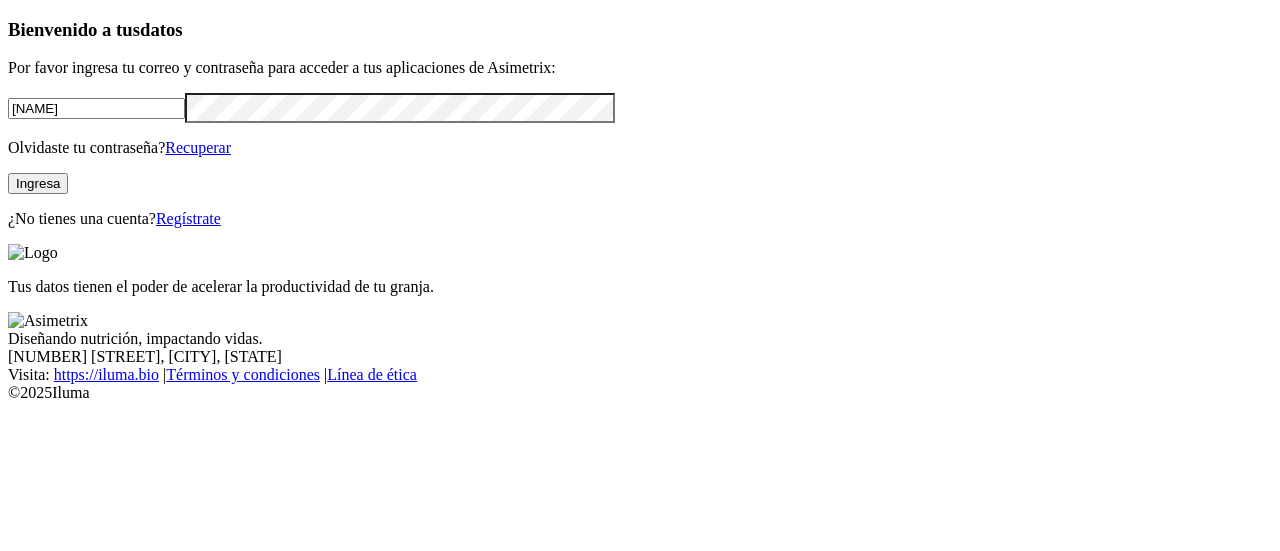click on "Ingresa" at bounding box center [38, 183] 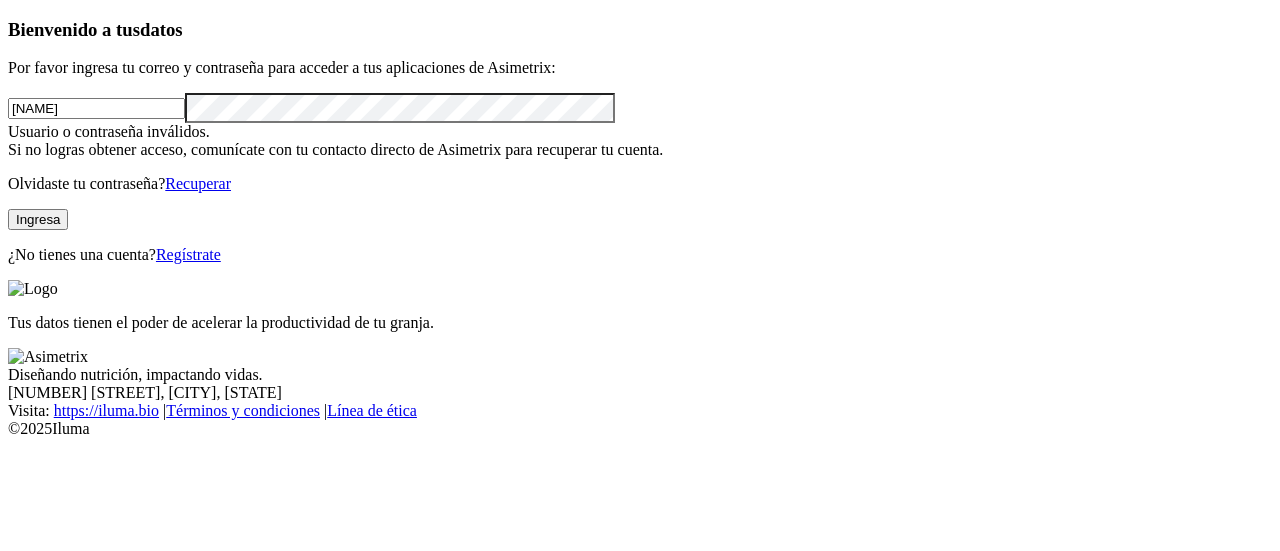 click on "Ingresa" at bounding box center (38, 219) 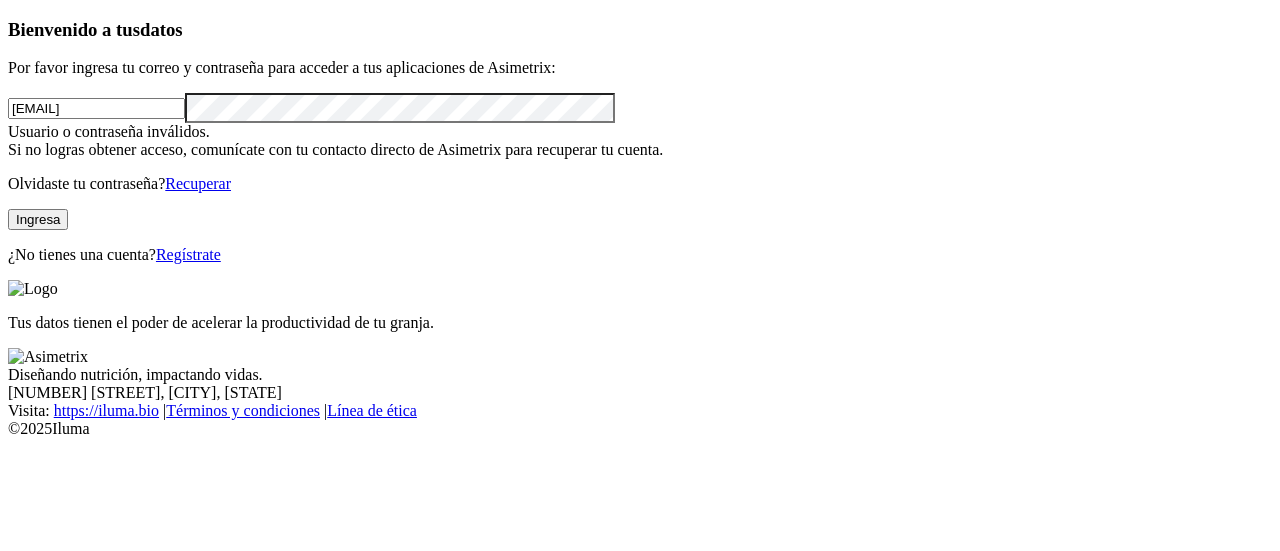click on "Ingresa" at bounding box center (38, 219) 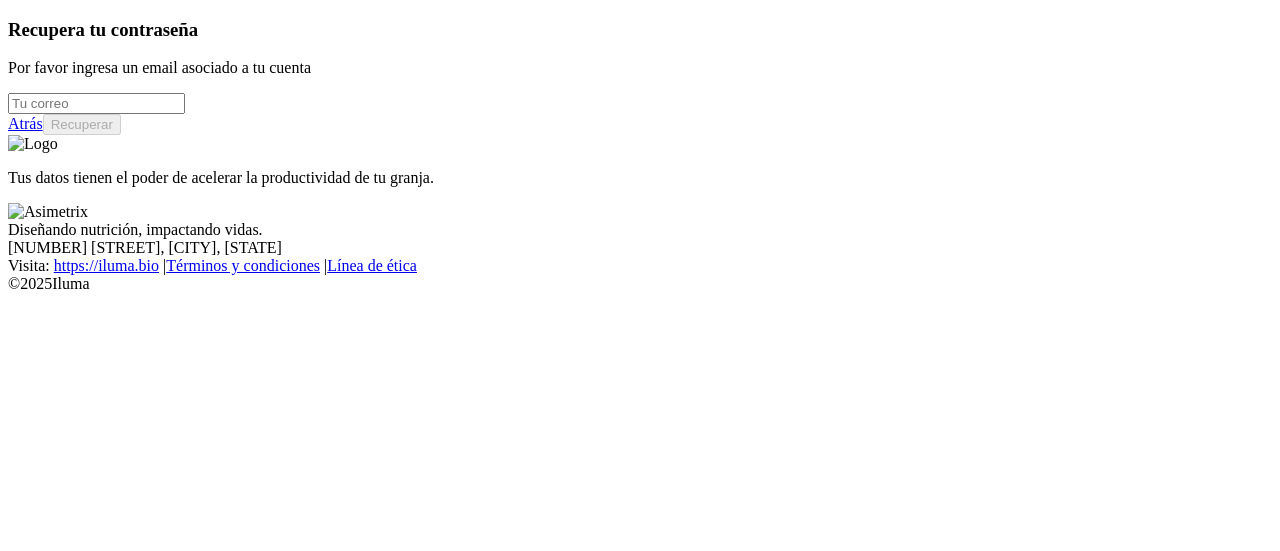 click at bounding box center [640, 103] 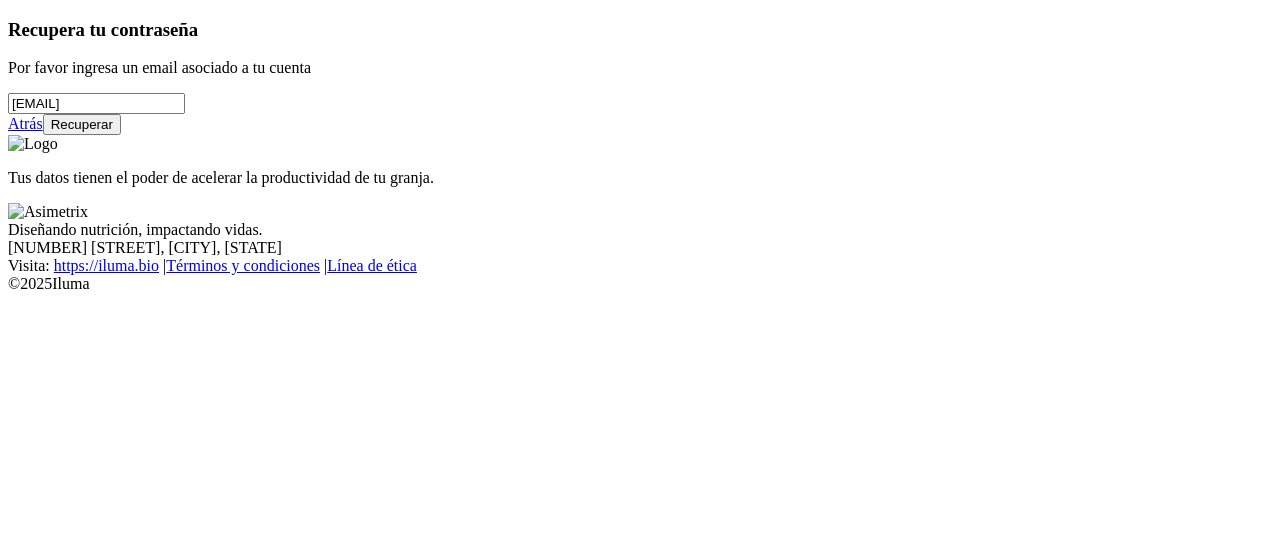 click on "Recuperar" at bounding box center (82, 124) 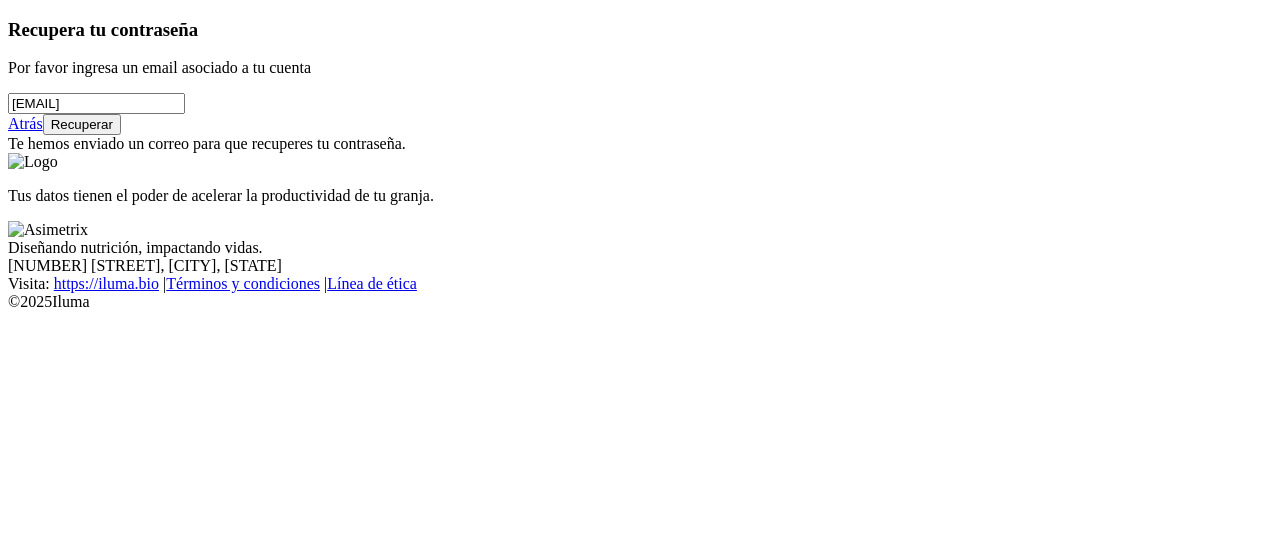 click on "andres.vega@contgegral.co" at bounding box center [96, 103] 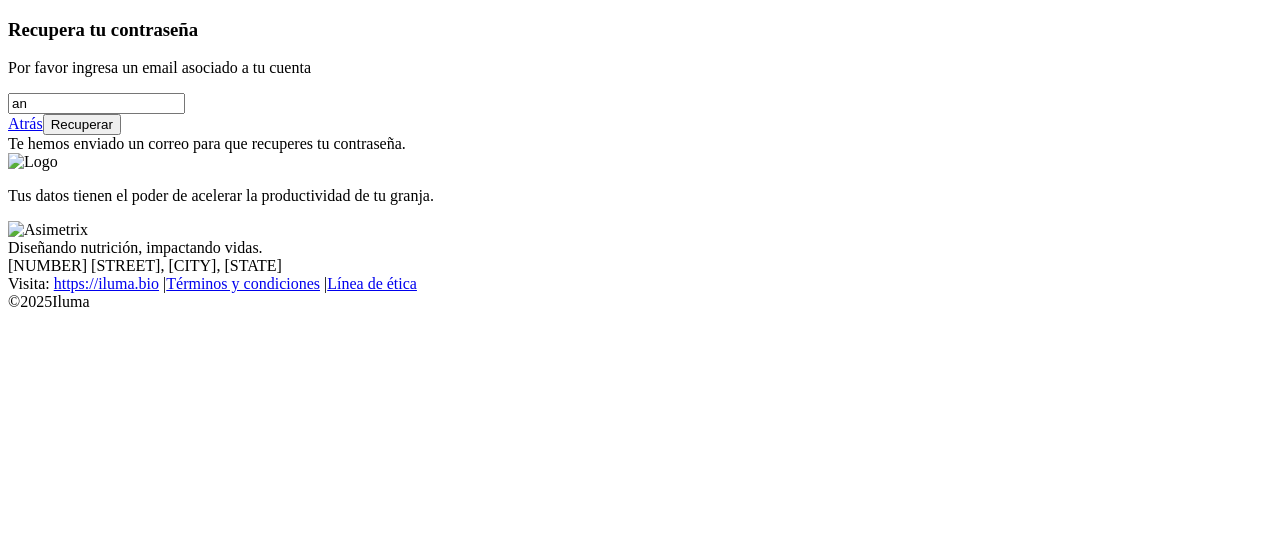 type on "a" 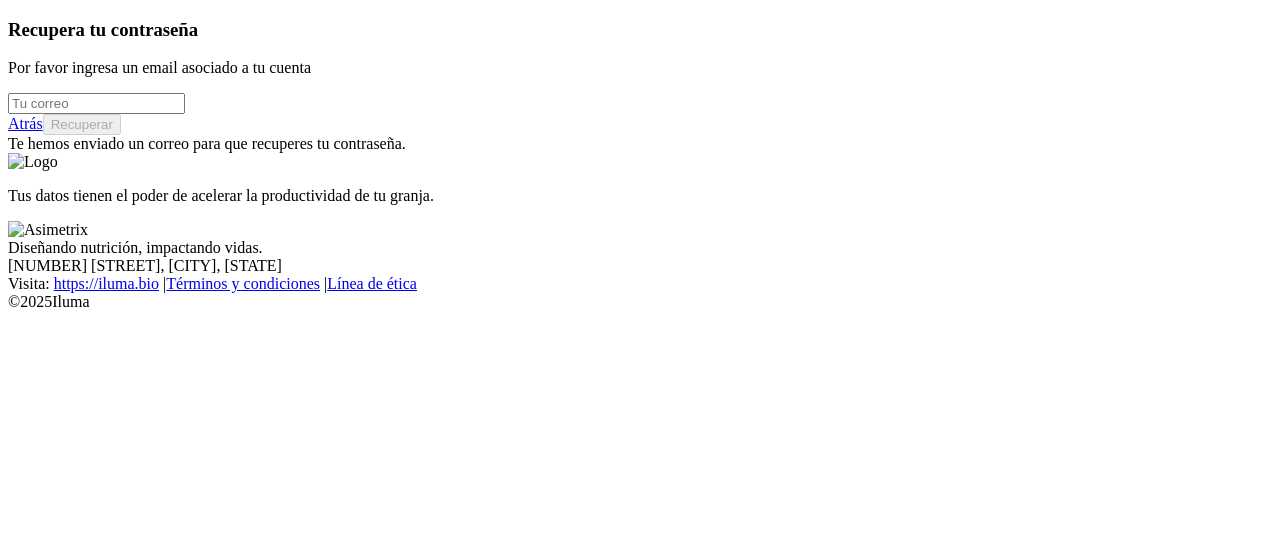 click at bounding box center [96, 103] 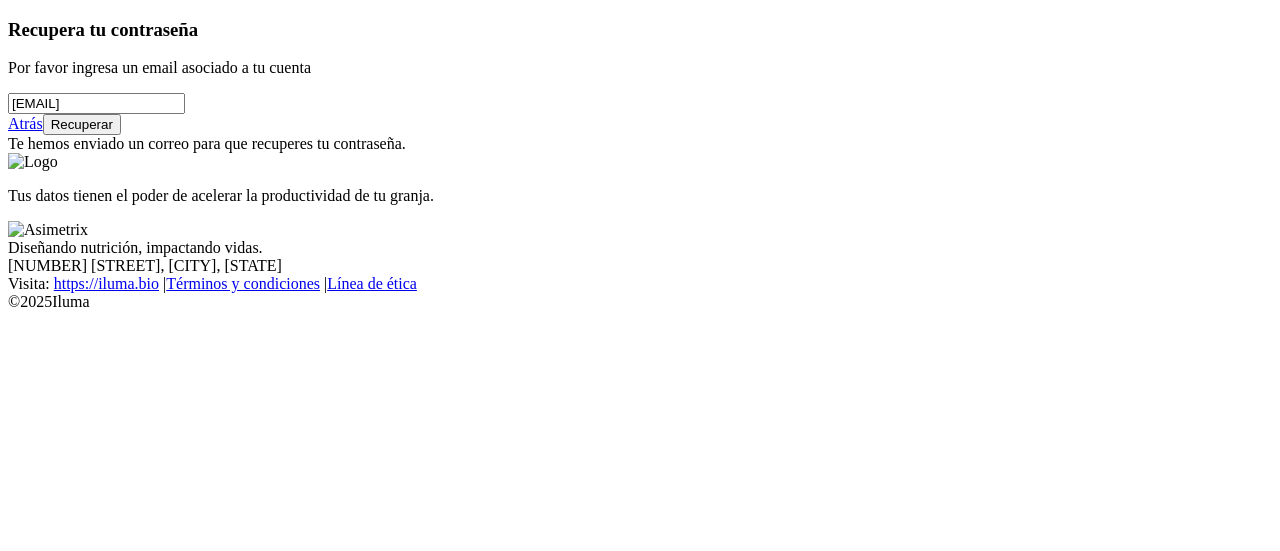 click on "Recuperar" at bounding box center (82, 124) 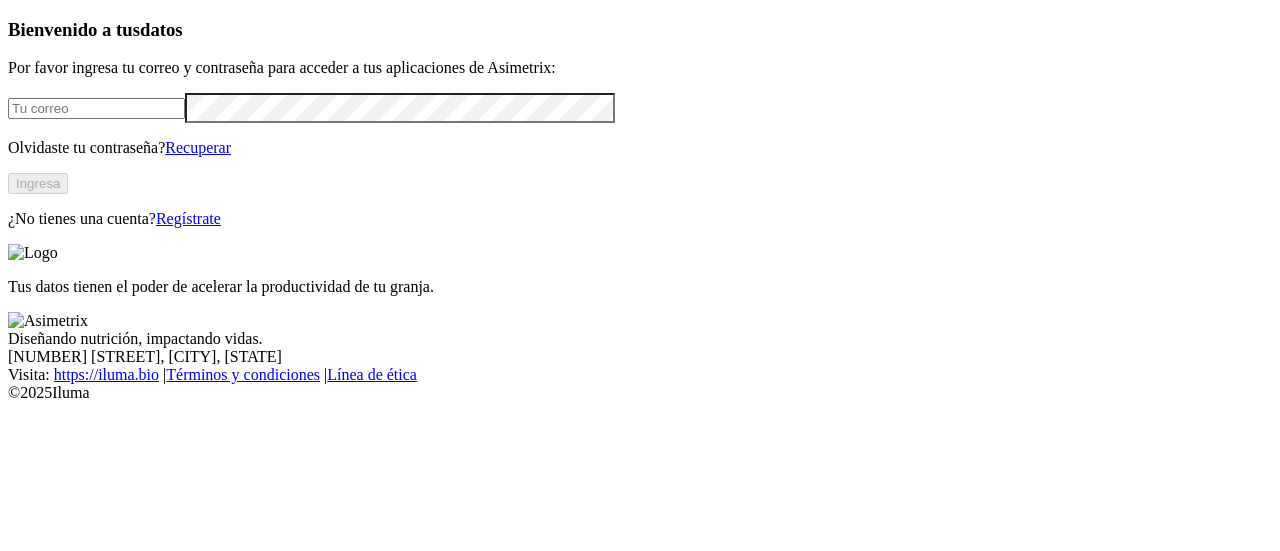 click at bounding box center (96, 108) 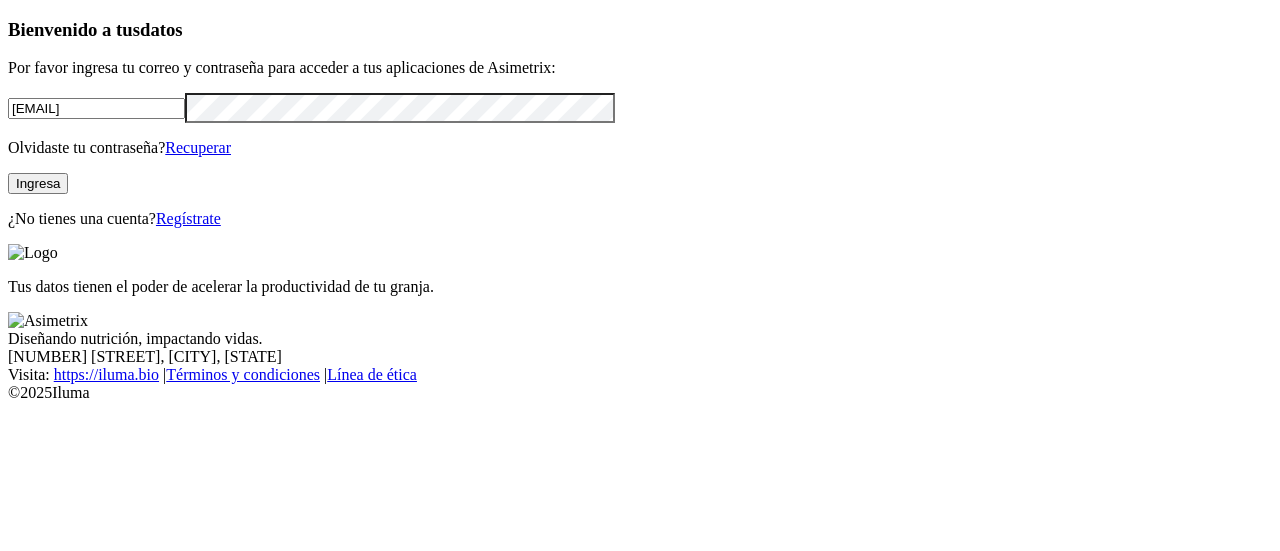 click on "Ingresa" at bounding box center (38, 183) 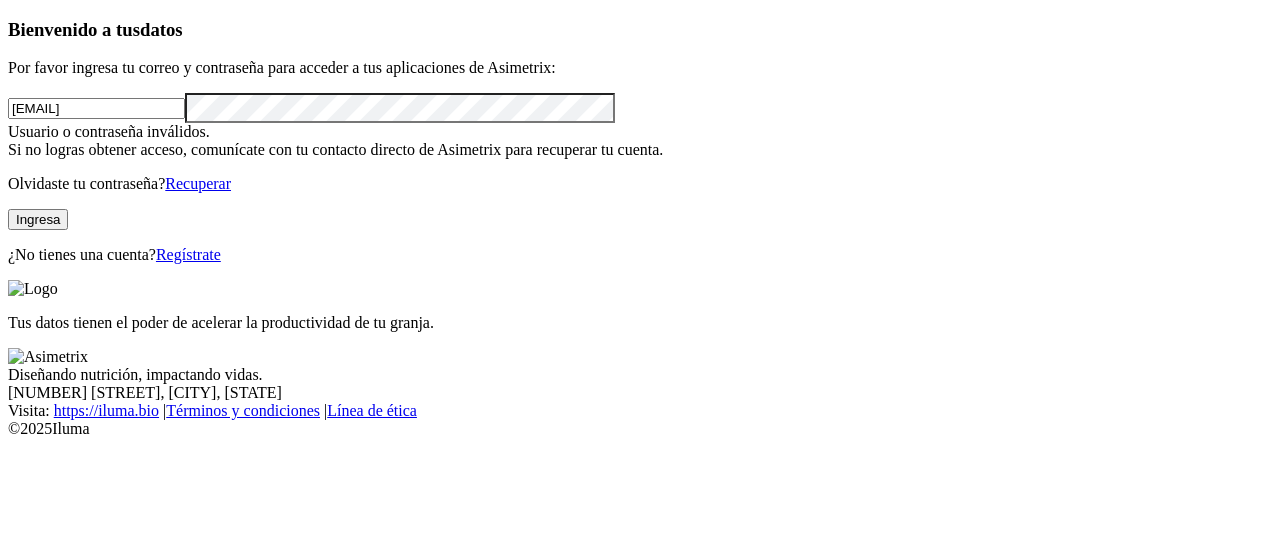 click on "Recuperar" at bounding box center (198, 183) 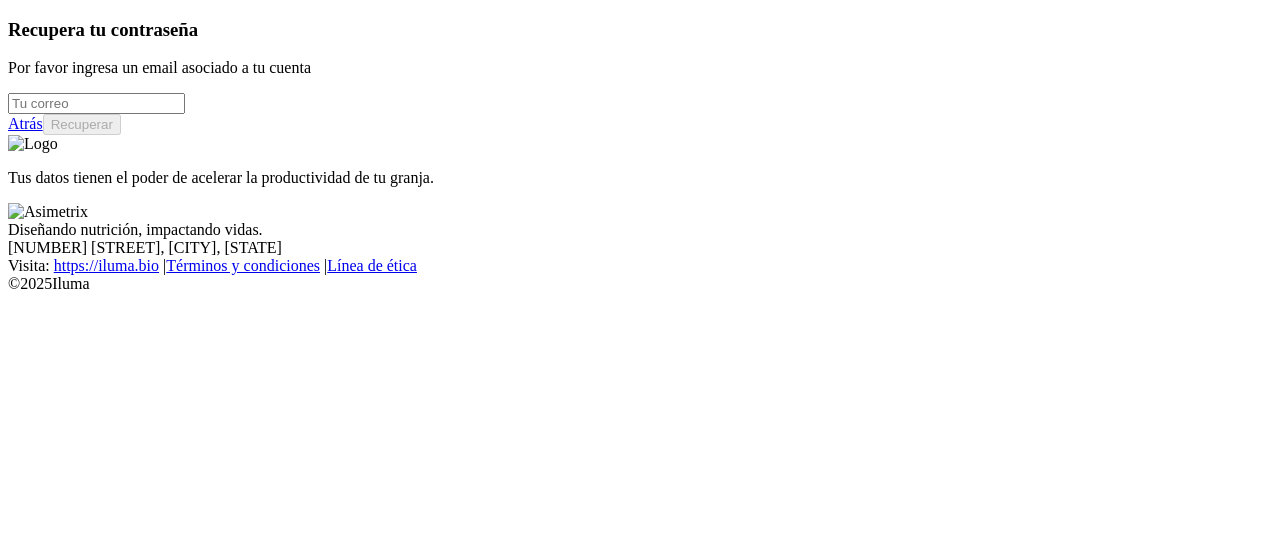 click on "Atrás" at bounding box center (25, 123) 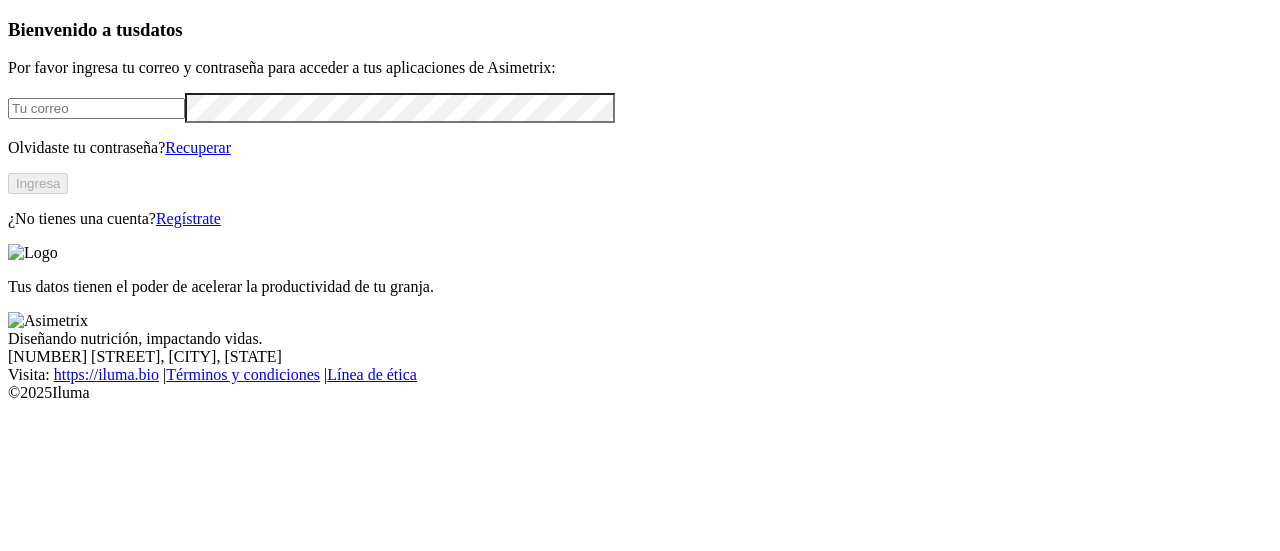 click at bounding box center [640, 107] 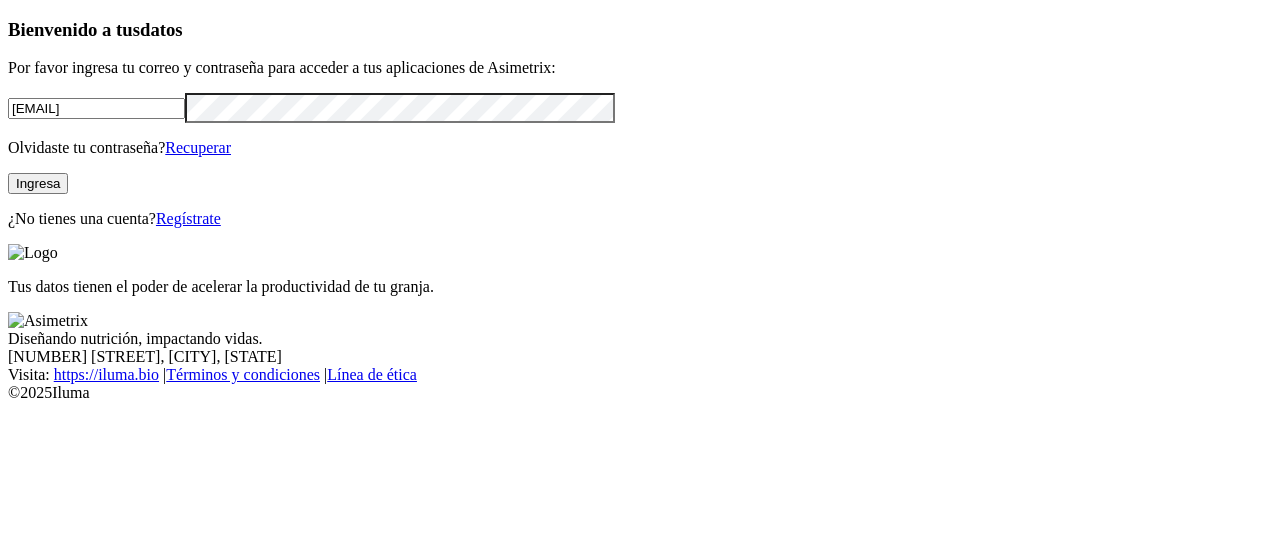 click on "Ingresa" at bounding box center [38, 183] 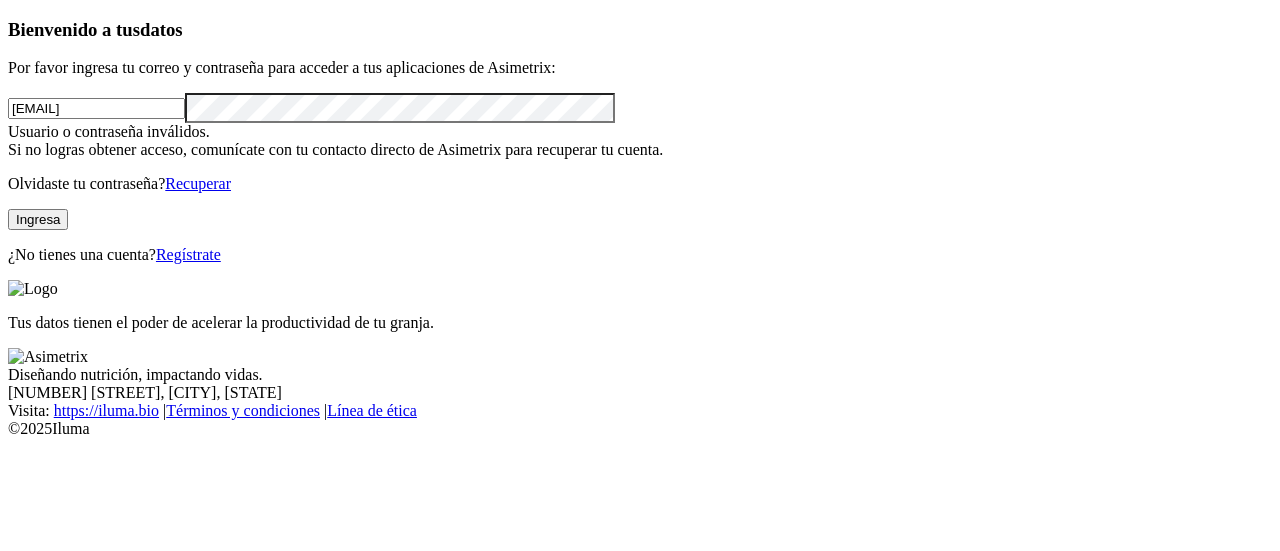 click on "Bienvenido a tus  datos Por favor ingresa tu correo y contraseña para acceder a tus aplicaciones de Asimetrix: andres.vega@contgegral.co Usuario o contraseña inválidos. Si no logras obtener acceso, comunícate con tu contacto directo de Asimetrix para recuperar tu cuenta. Olvidaste tu contraseña?  Recuperar Ingresa ¿No tienes una cuenta?  Regístrate" at bounding box center [640, 141] 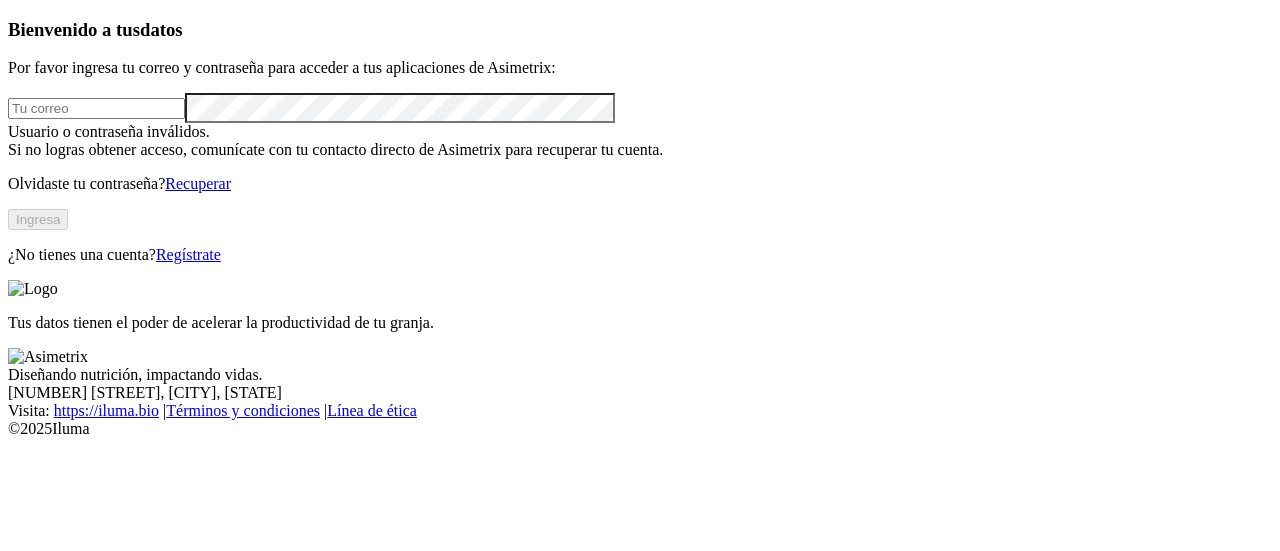 click at bounding box center [96, 108] 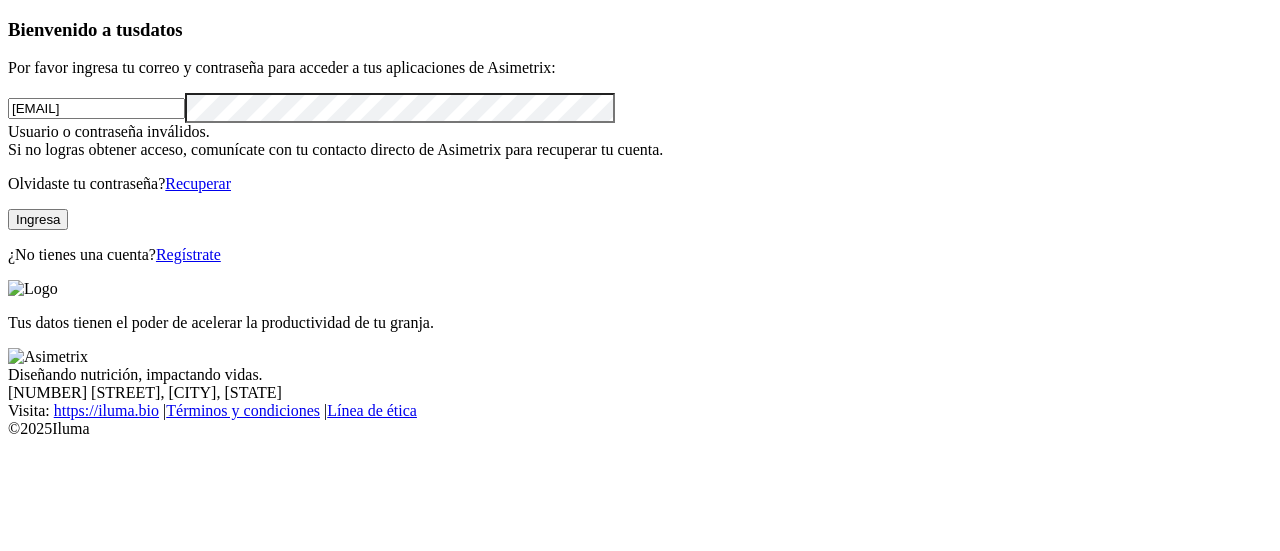 click on "Ingresa" at bounding box center (38, 219) 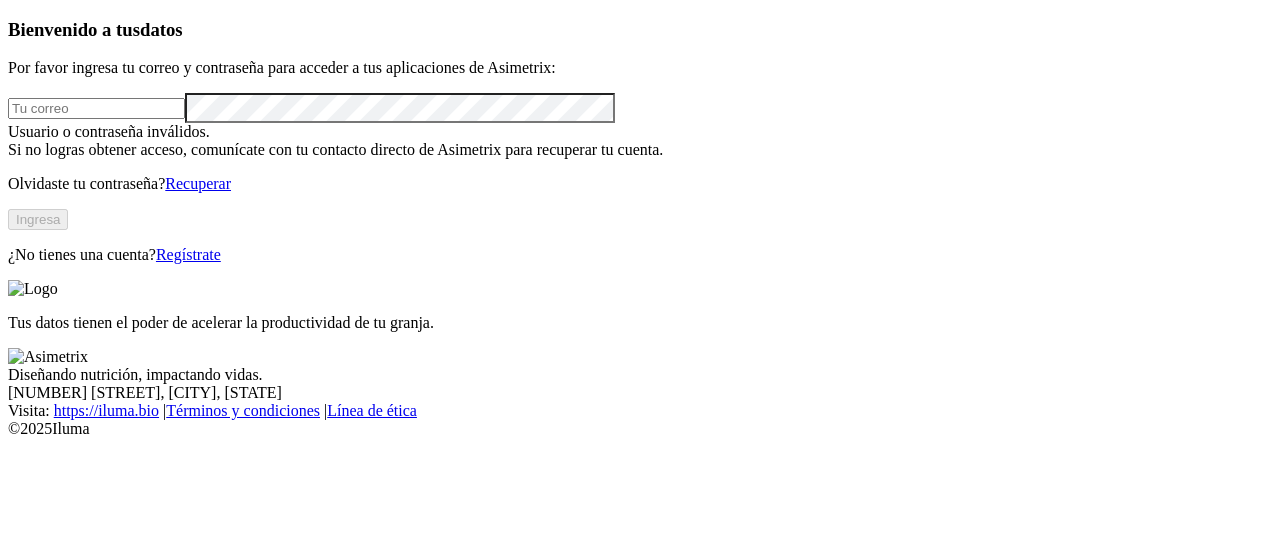 click at bounding box center (96, 108) 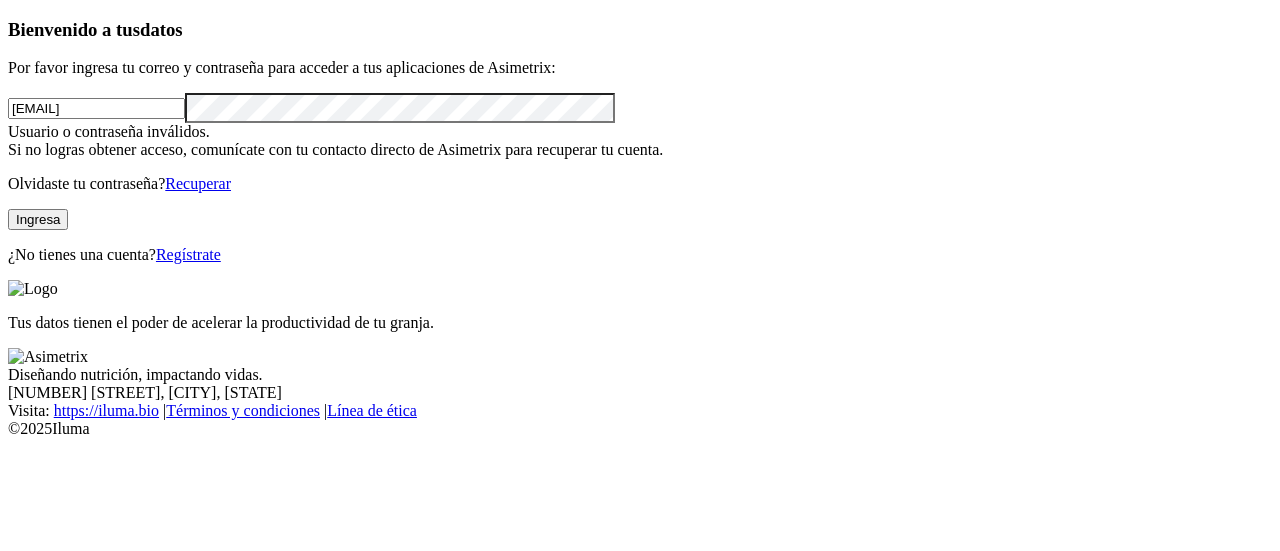 click on "andres.vega@contgegral.co" at bounding box center (96, 108) 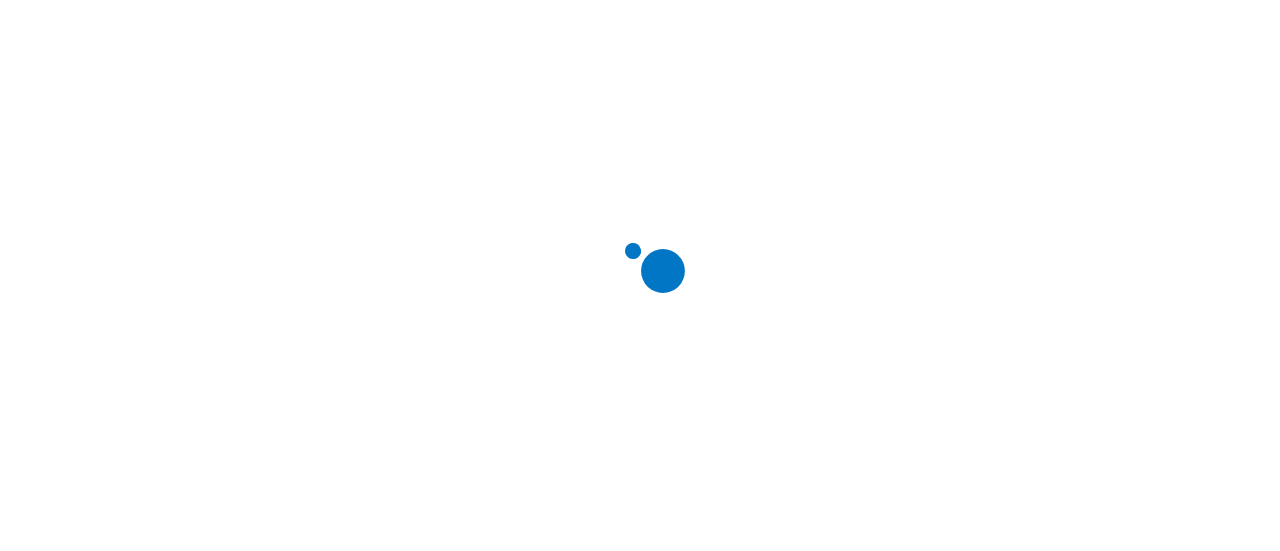scroll, scrollTop: 0, scrollLeft: 0, axis: both 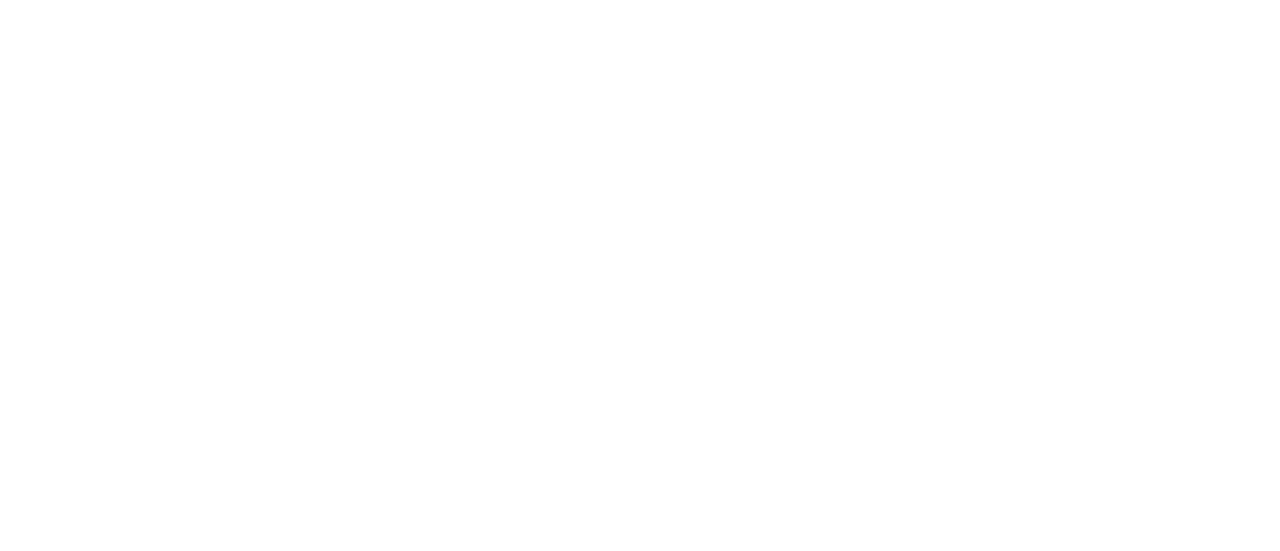 click 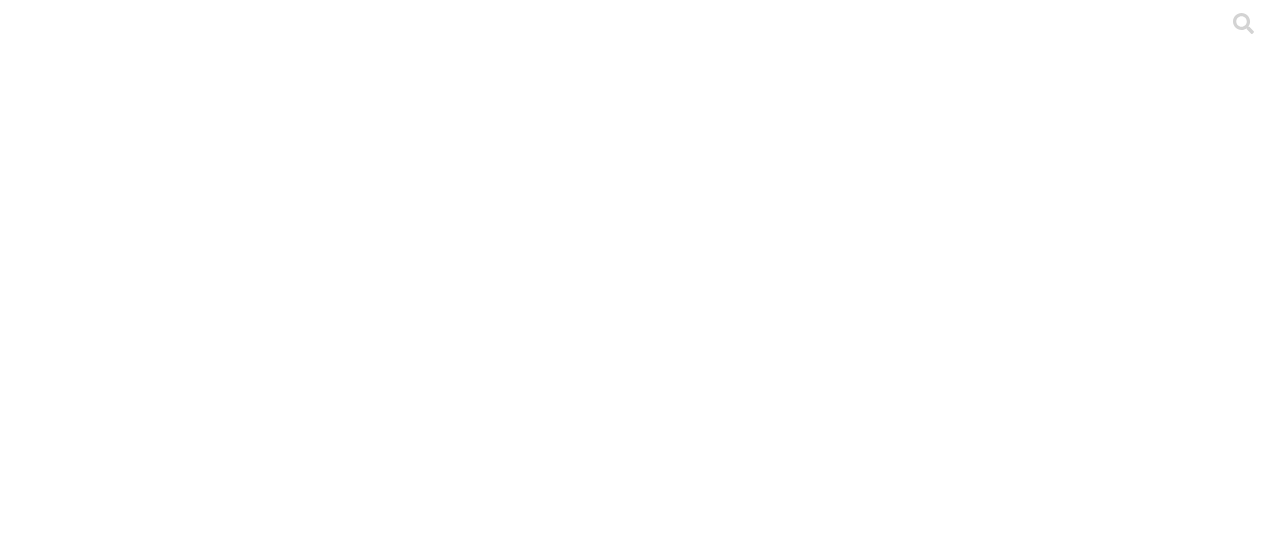 click on "Principal" at bounding box center [37, 2147] 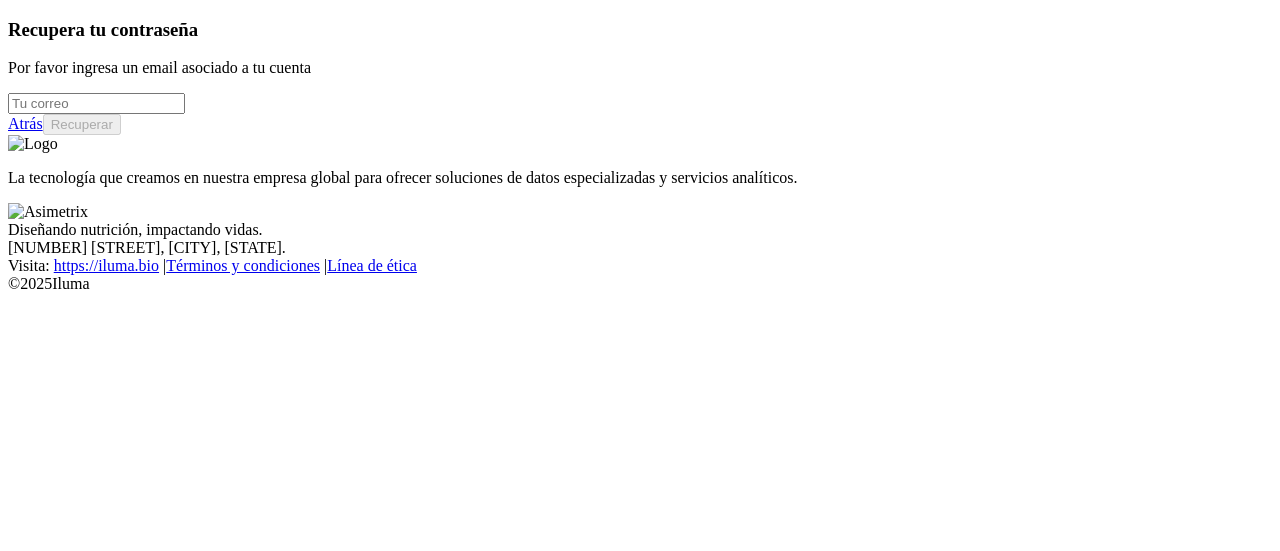 scroll, scrollTop: 0, scrollLeft: 0, axis: both 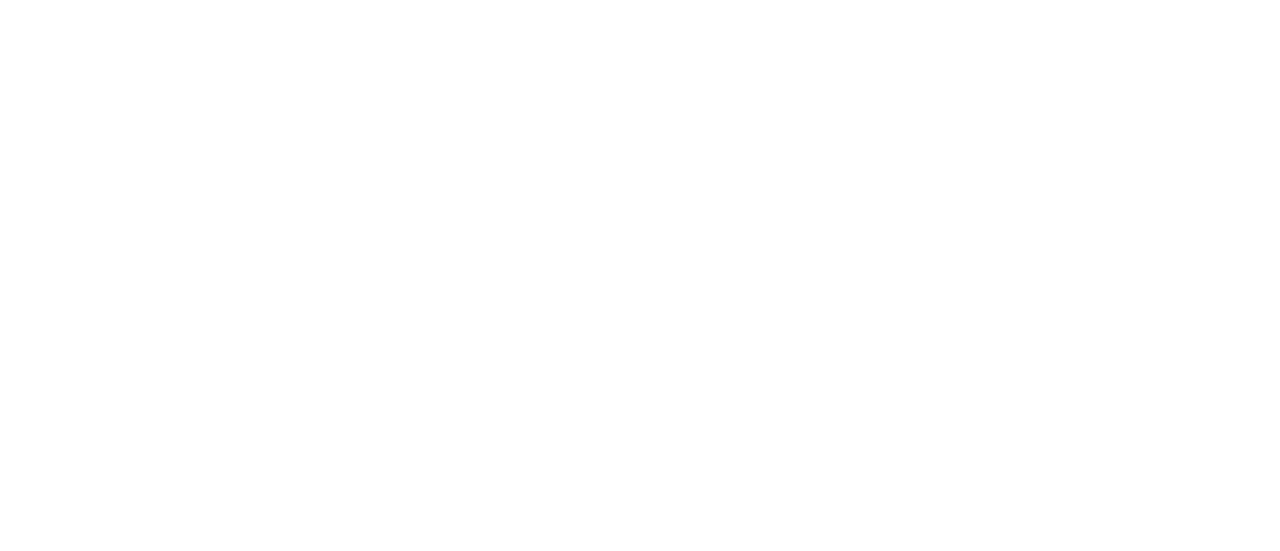 click at bounding box center (68, 2015) 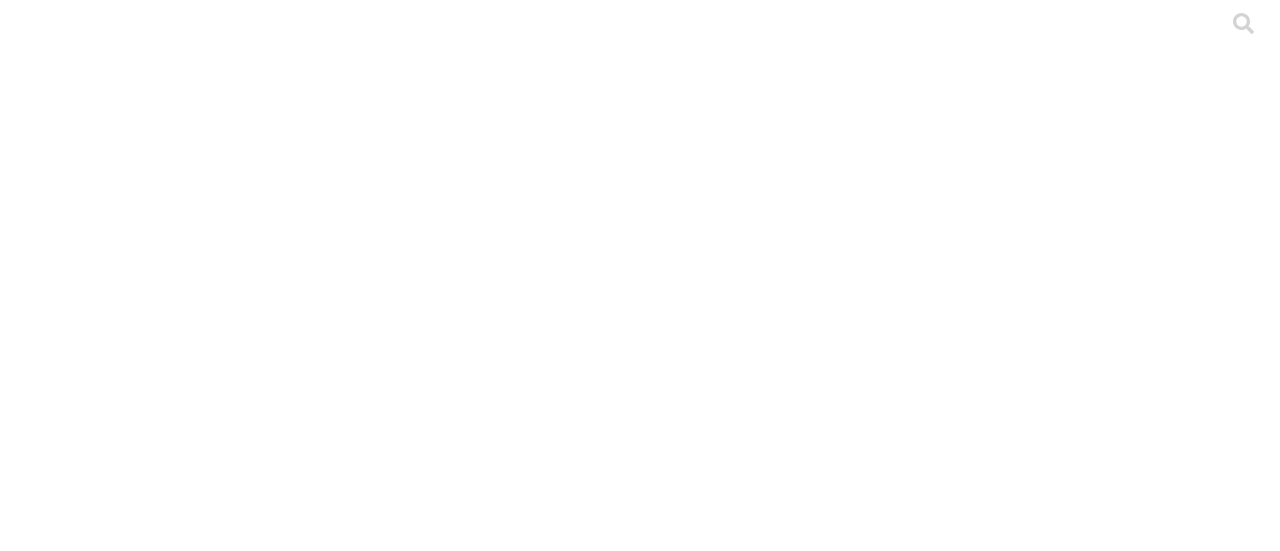 click on "Principal" at bounding box center [37, 2147] 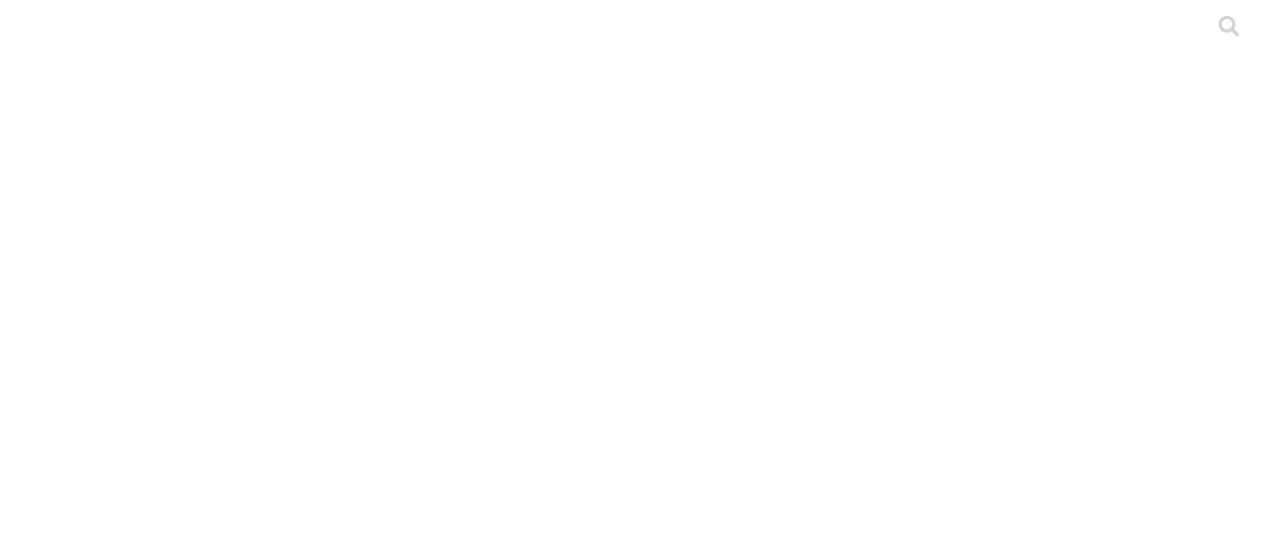 scroll, scrollTop: 0, scrollLeft: 0, axis: both 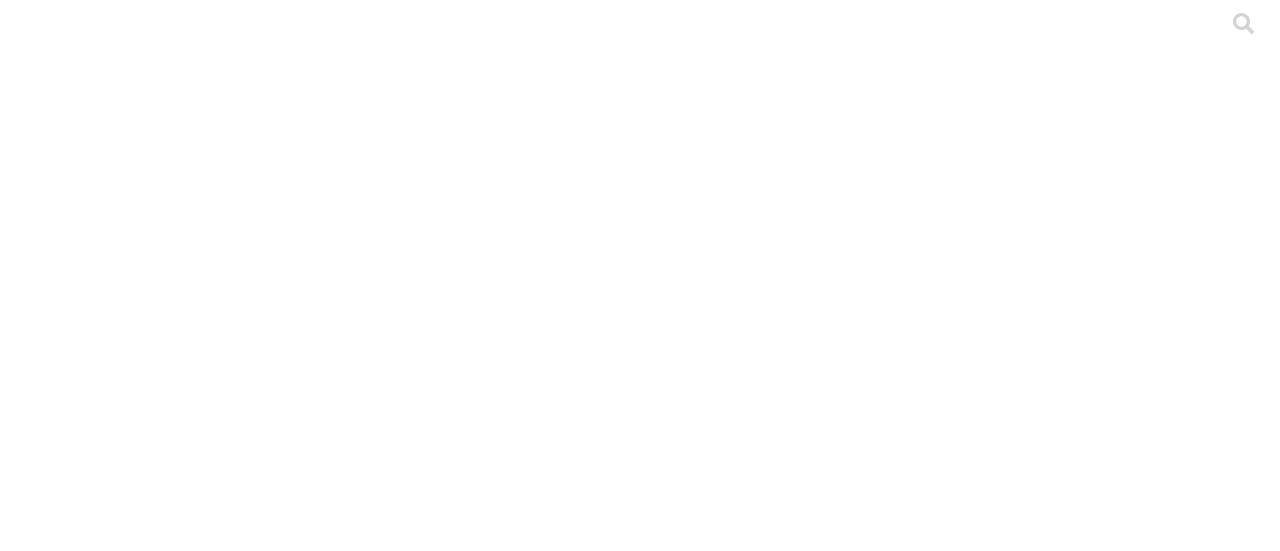 click on "CYFPORCICULTURA" at bounding box center [640, 947] 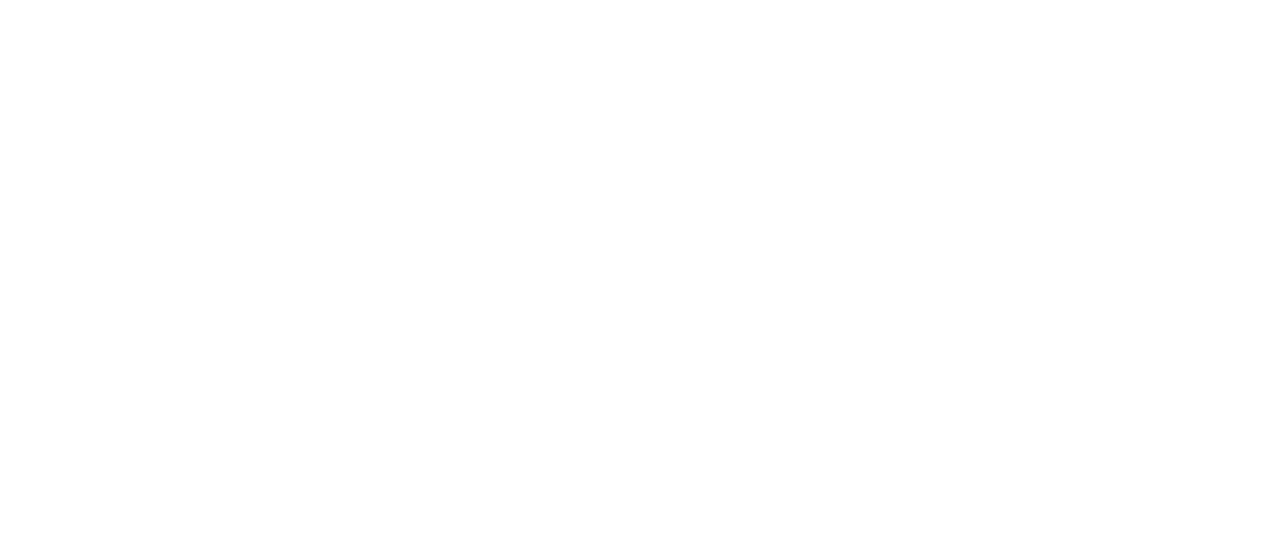 click 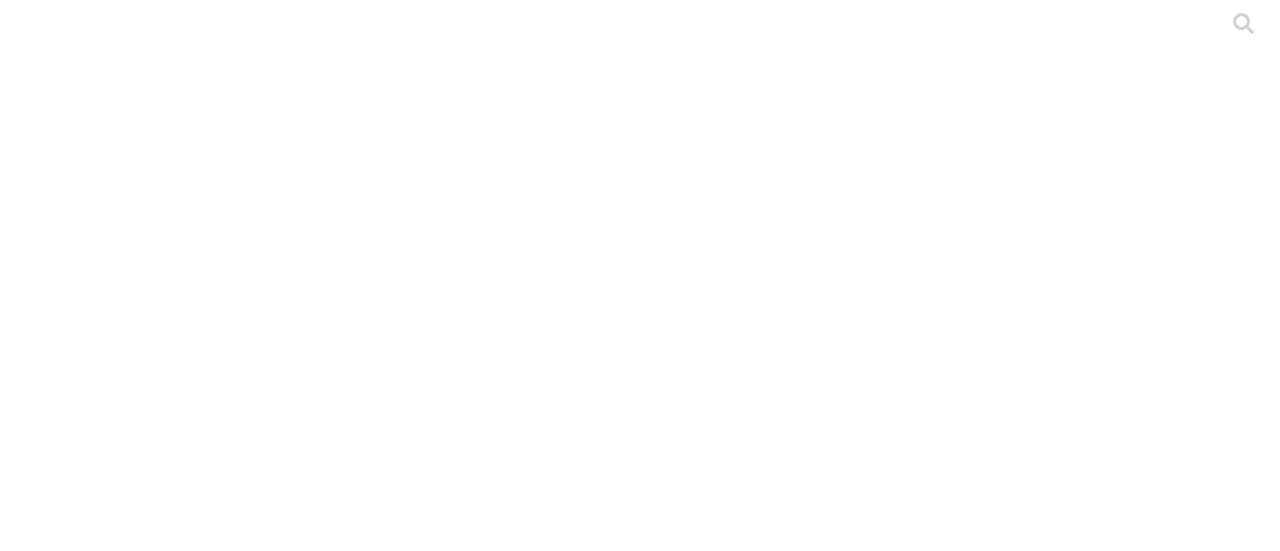 click on ".cls-1 {
fill: #d6d6d6;
}
ETL" at bounding box center (640, 2872) 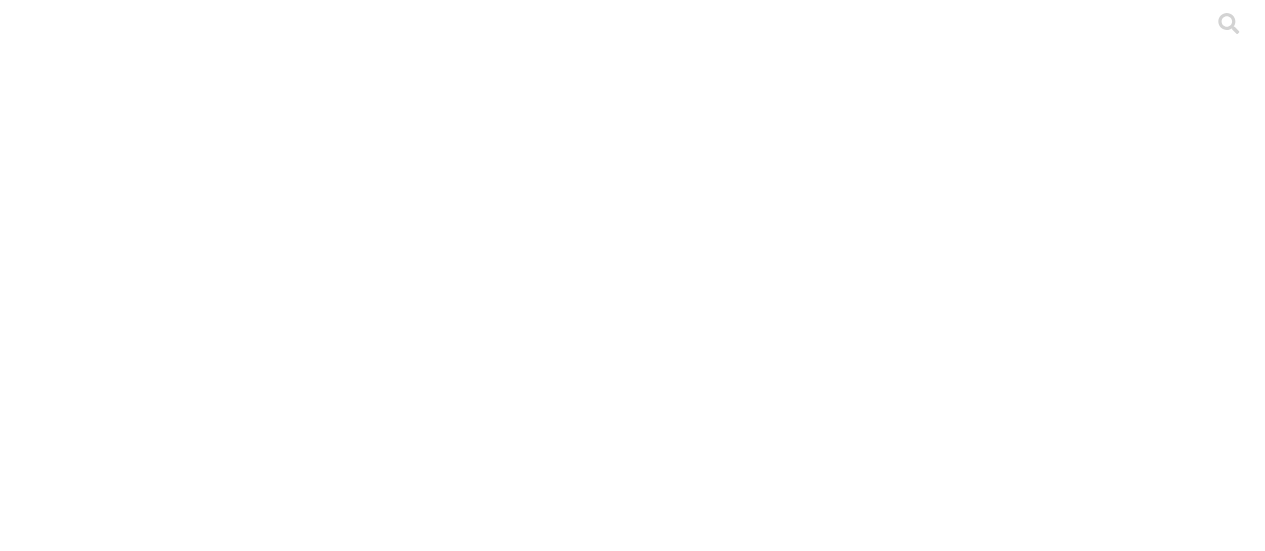 click on ".cls-1 {
fill: #d6d6d6;
}
ENVIGADO" at bounding box center (632, 9207) 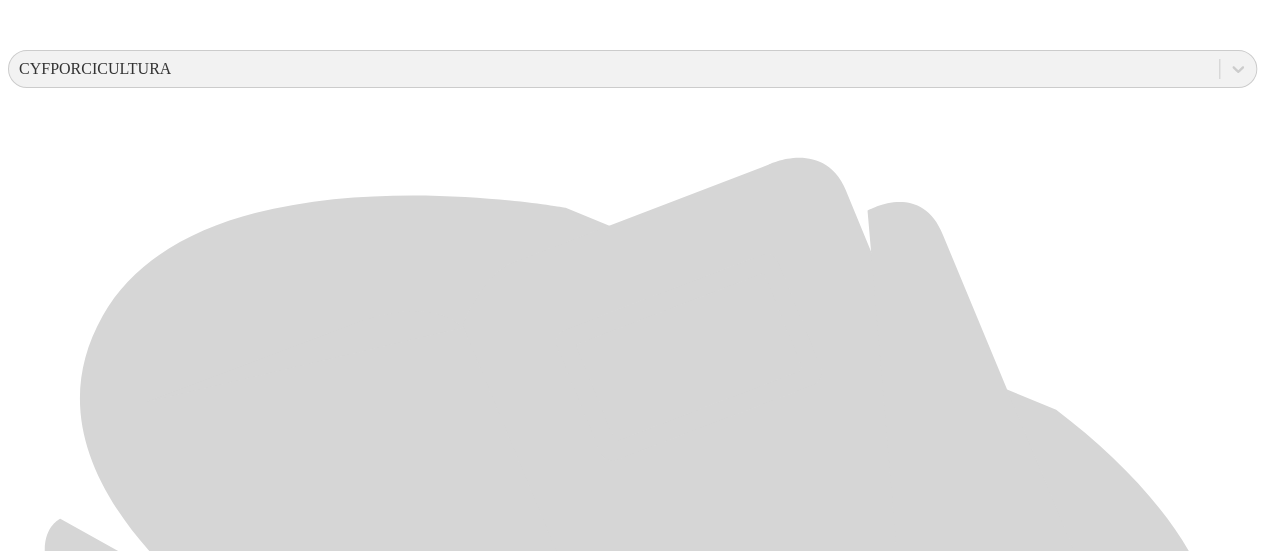 scroll, scrollTop: 774, scrollLeft: 0, axis: vertical 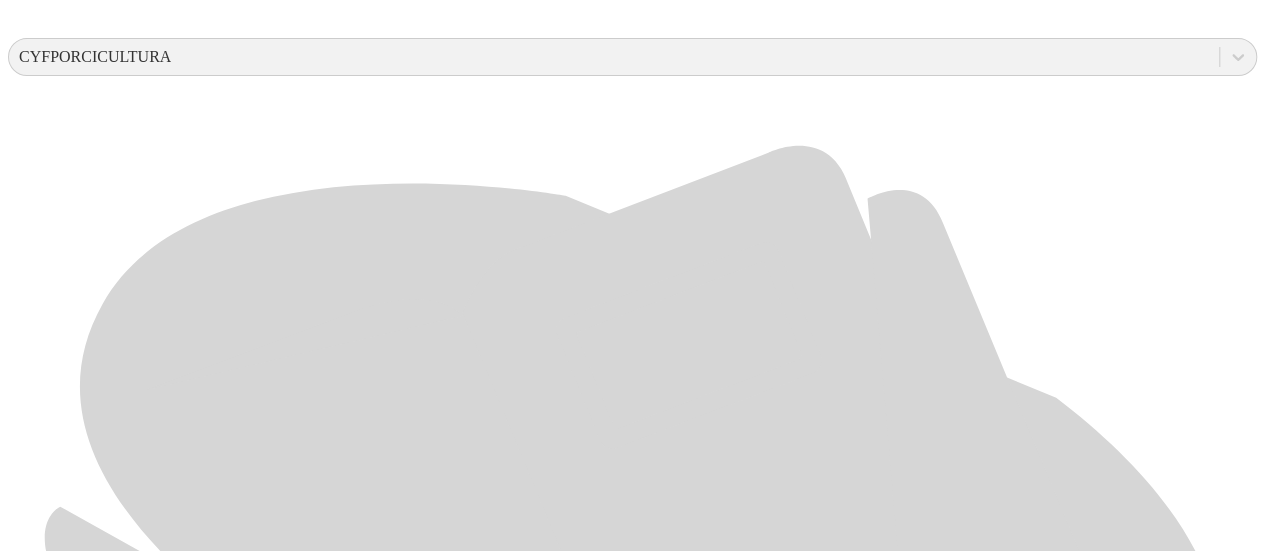 click on ".cls-1 {
fill: #d6d6d6;
}
INVERSIONES PEMBERTHY" at bounding box center (632, 26227) 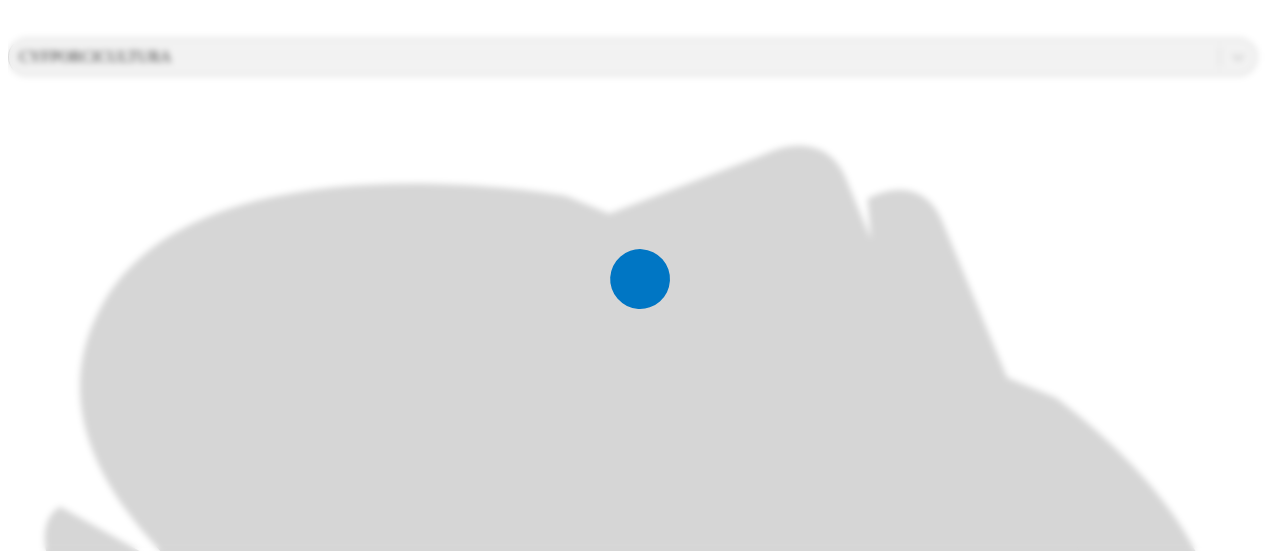 scroll, scrollTop: 0, scrollLeft: 0, axis: both 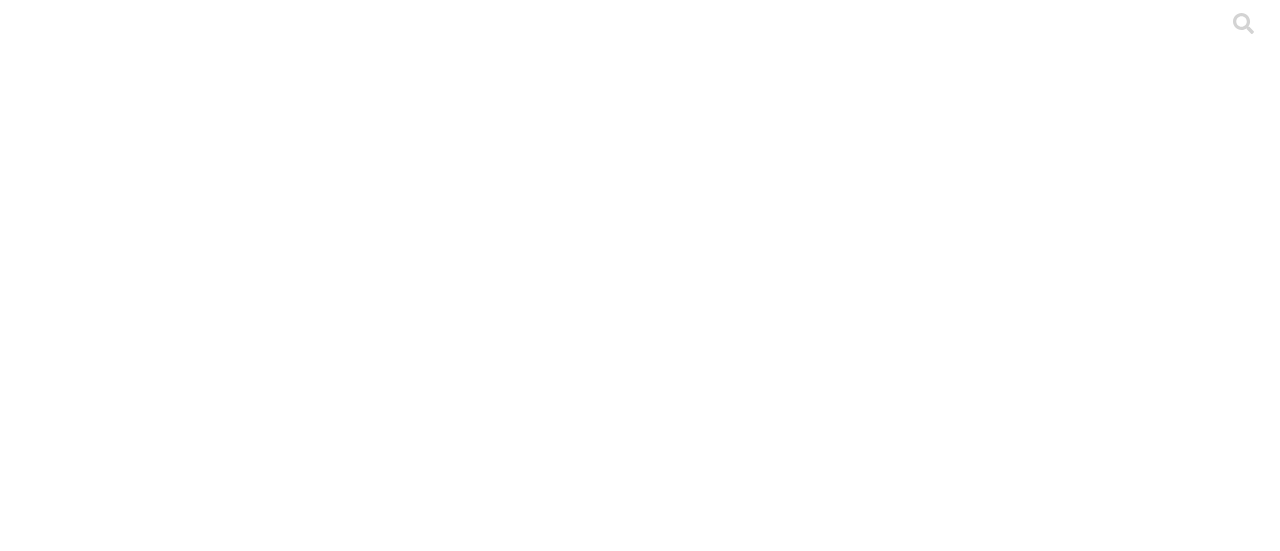 click on ".cls-1 {
fill: #d6d6d6;
}
CRIA" at bounding box center [640, 4158] 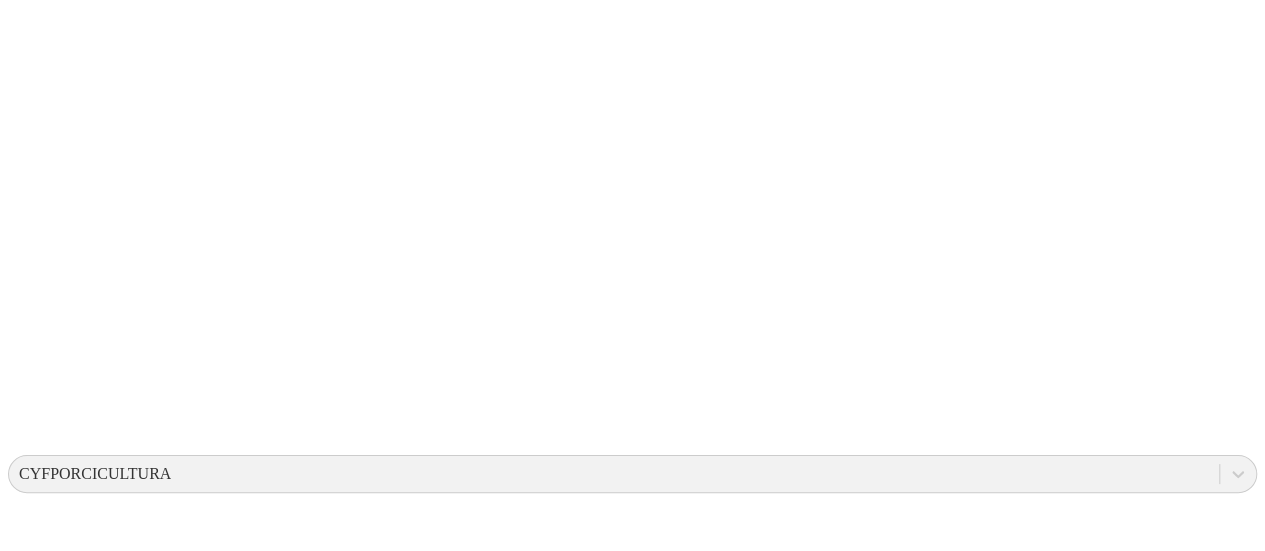 scroll, scrollTop: 365, scrollLeft: 0, axis: vertical 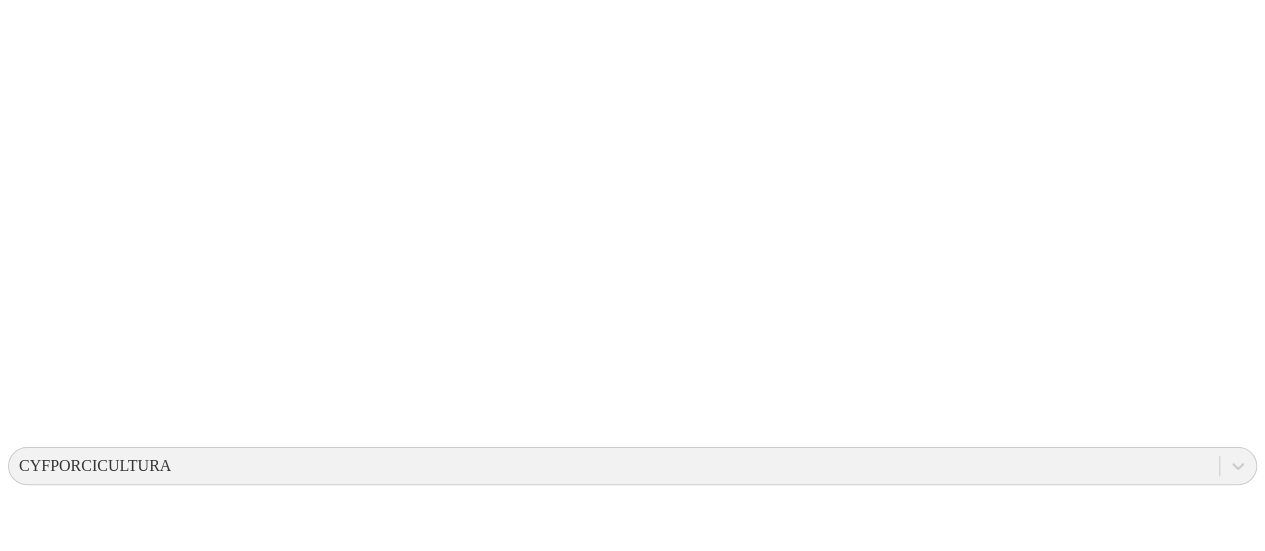 click on ".cls-1 {
fill: #d6d6d6;
}
[FIRST] [LAST]" at bounding box center [632, 12655] 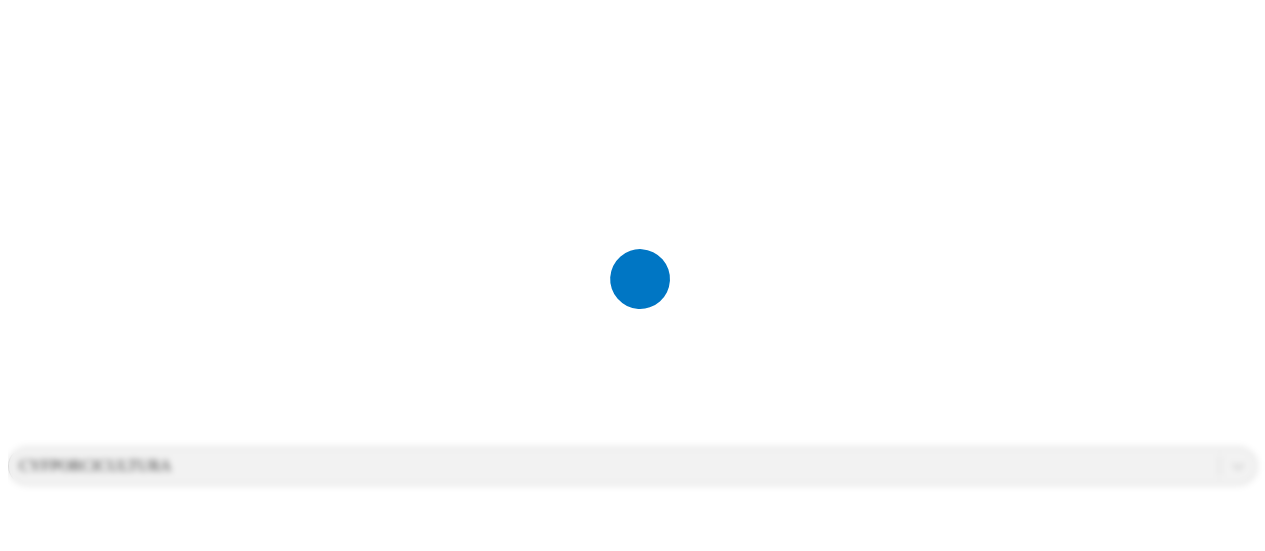 scroll, scrollTop: 0, scrollLeft: 0, axis: both 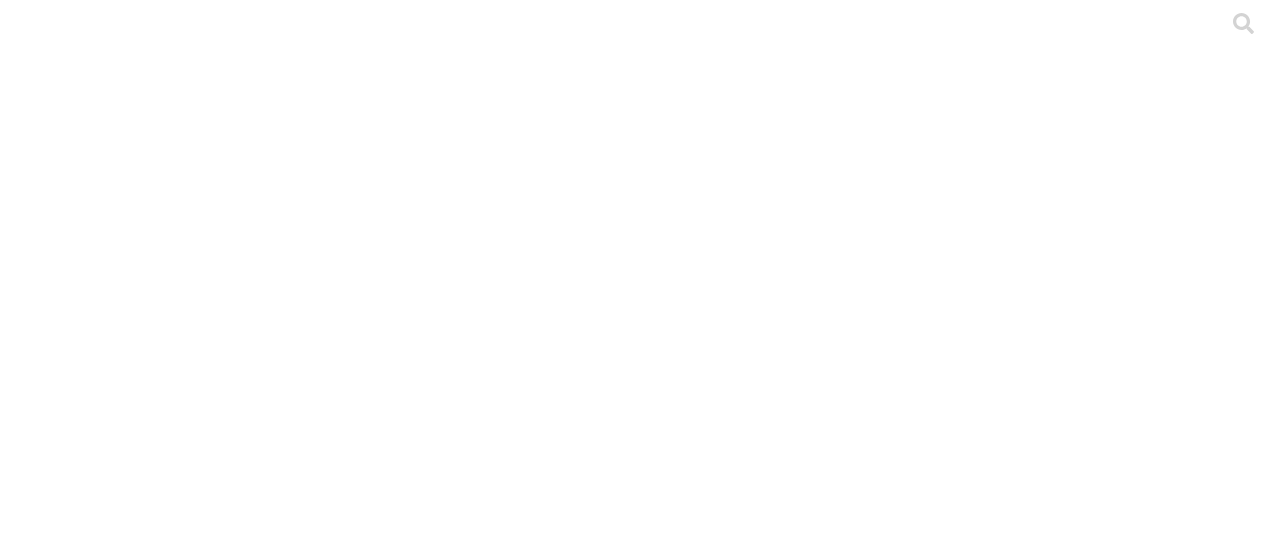 click on ".cls-1 {
fill: #d6d6d6;
}
CRIA" at bounding box center (640, 4158) 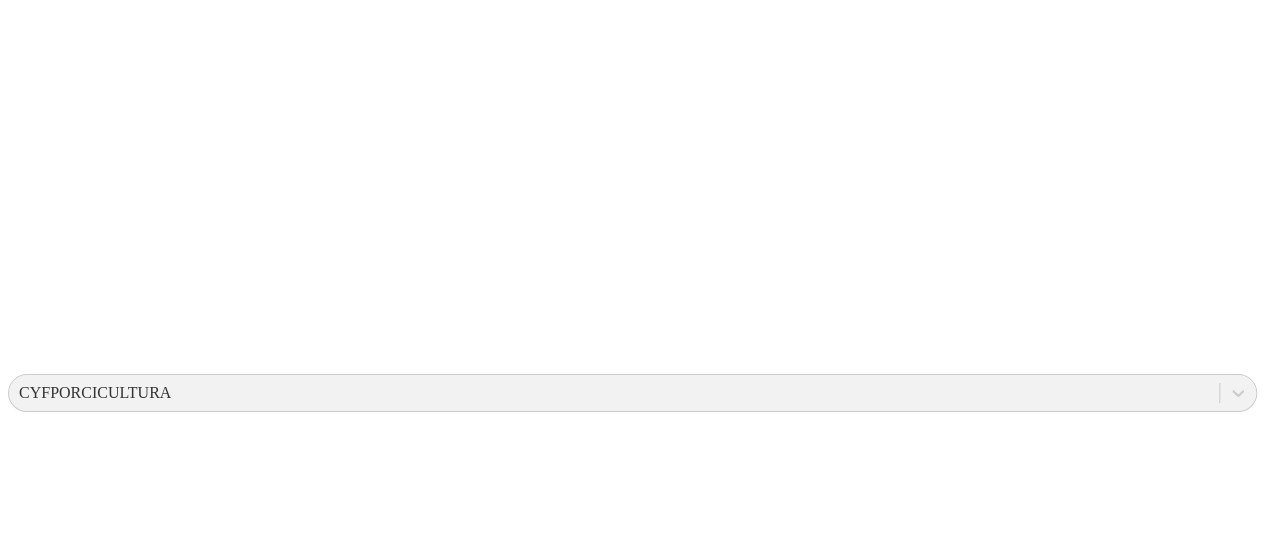 scroll, scrollTop: 0, scrollLeft: 0, axis: both 